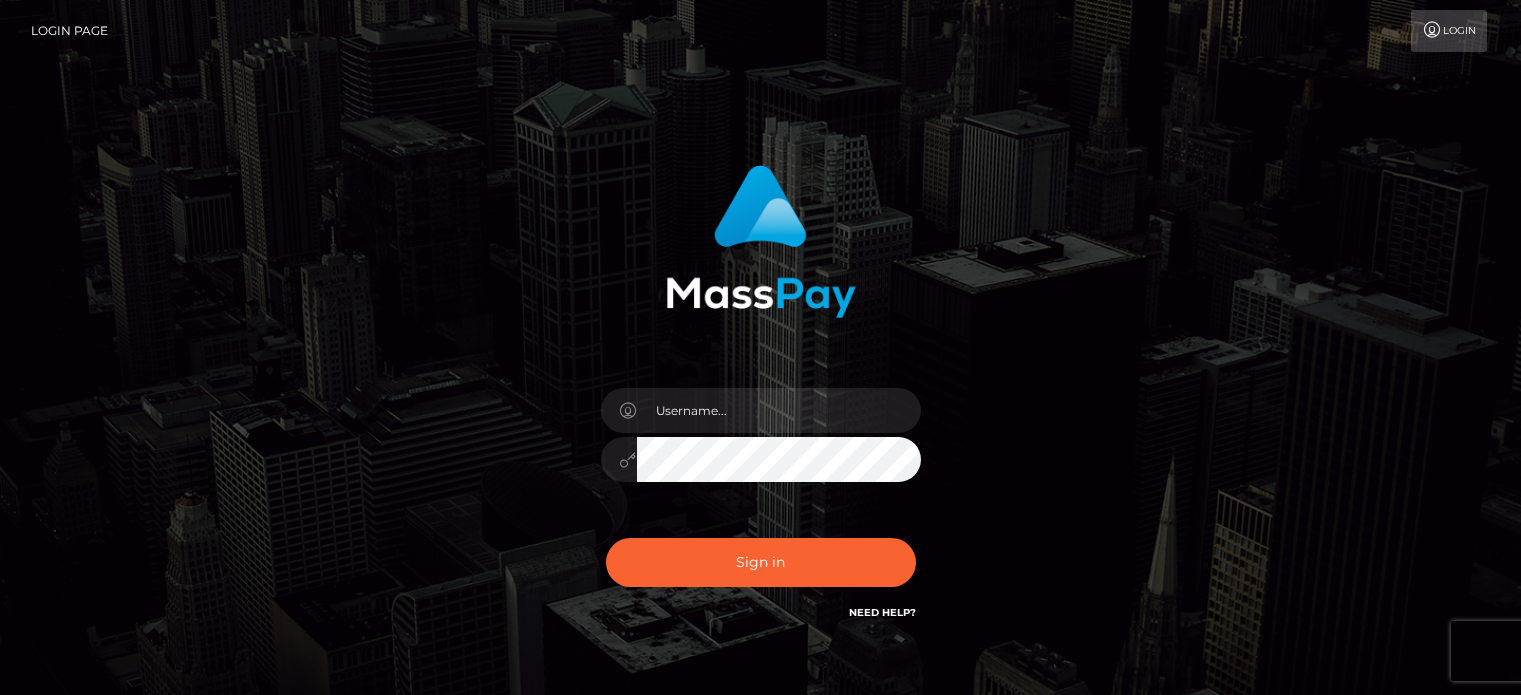 scroll, scrollTop: 0, scrollLeft: 0, axis: both 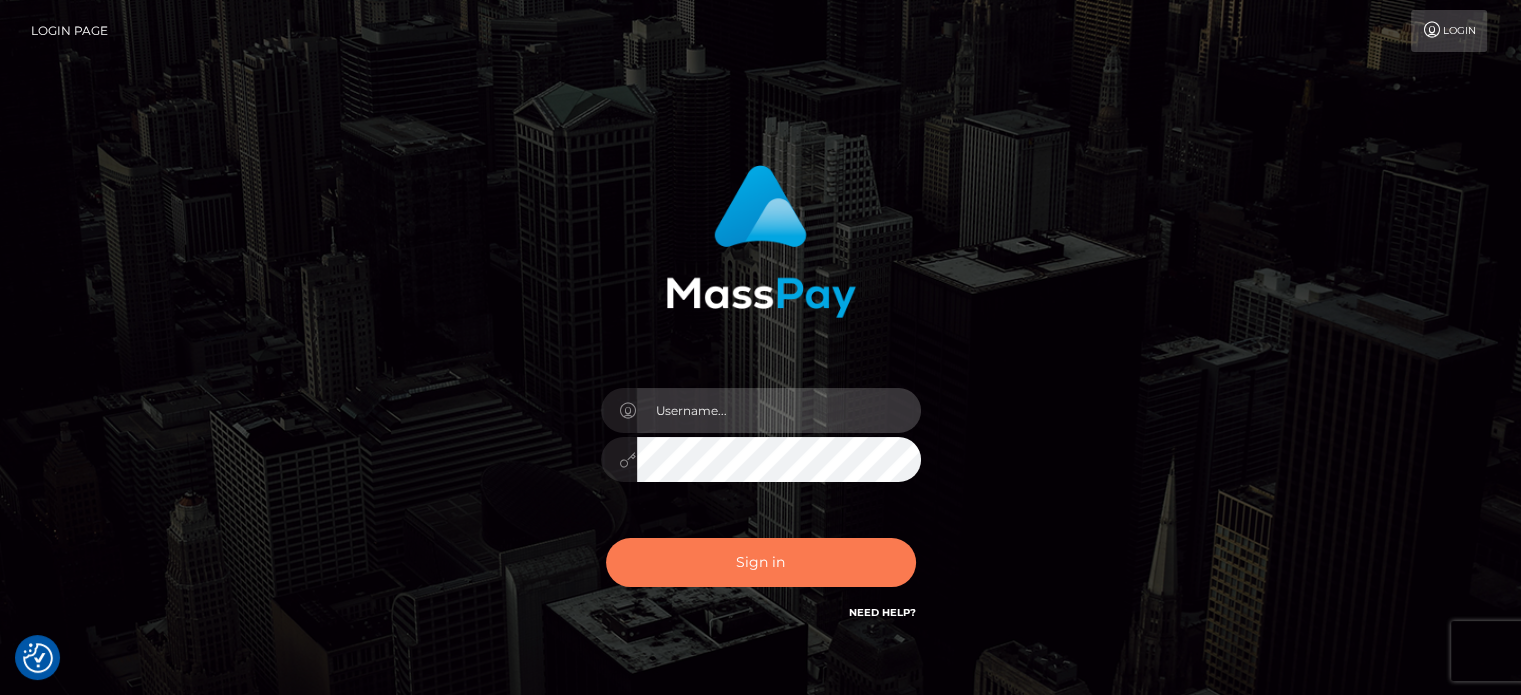 type on "kristy.ai" 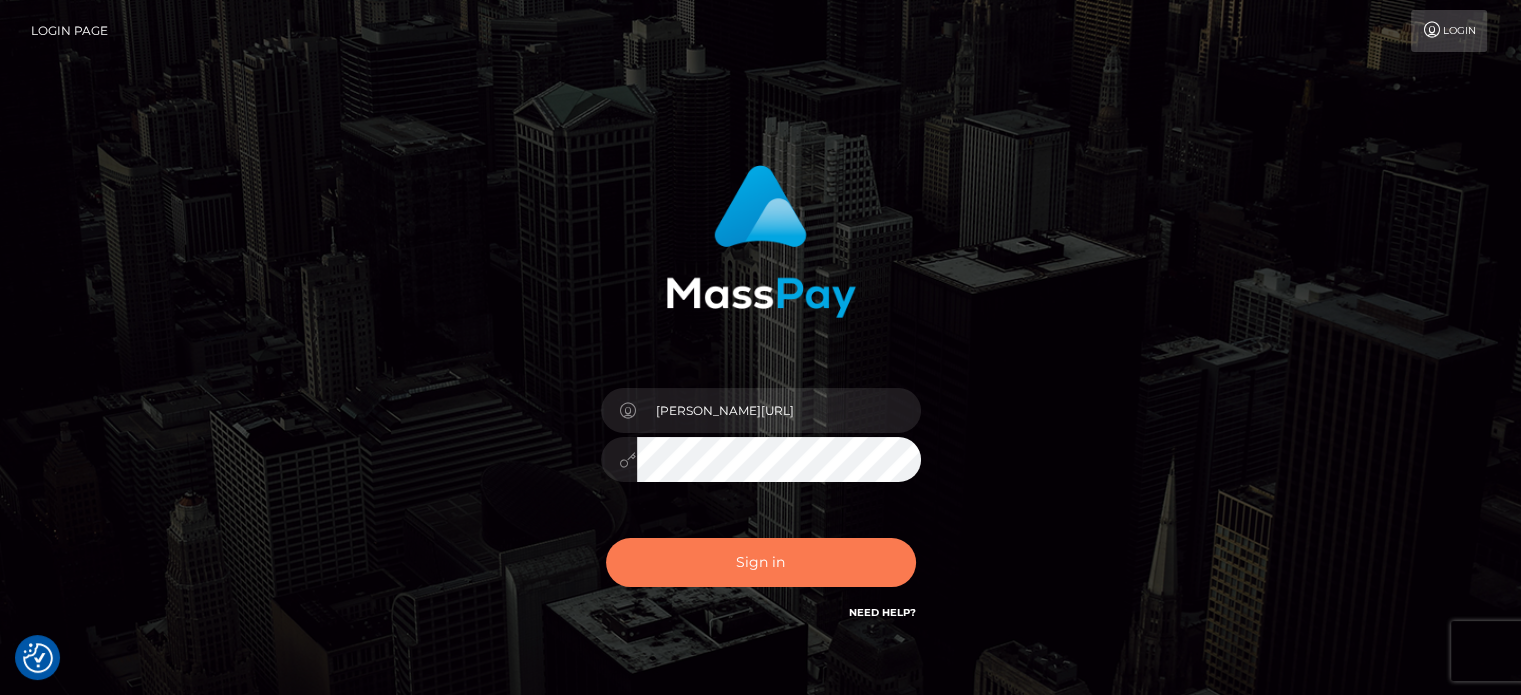 click on "Sign in" at bounding box center (761, 562) 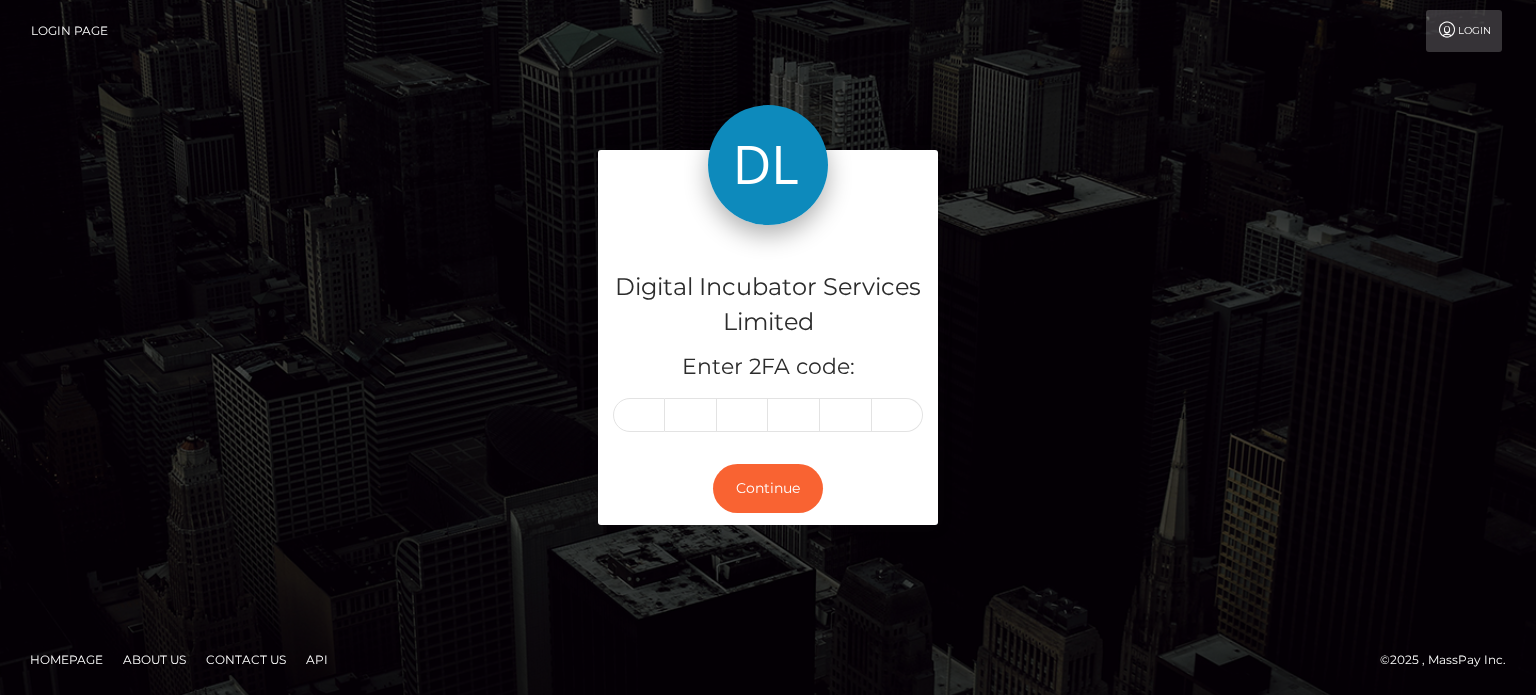 scroll, scrollTop: 0, scrollLeft: 0, axis: both 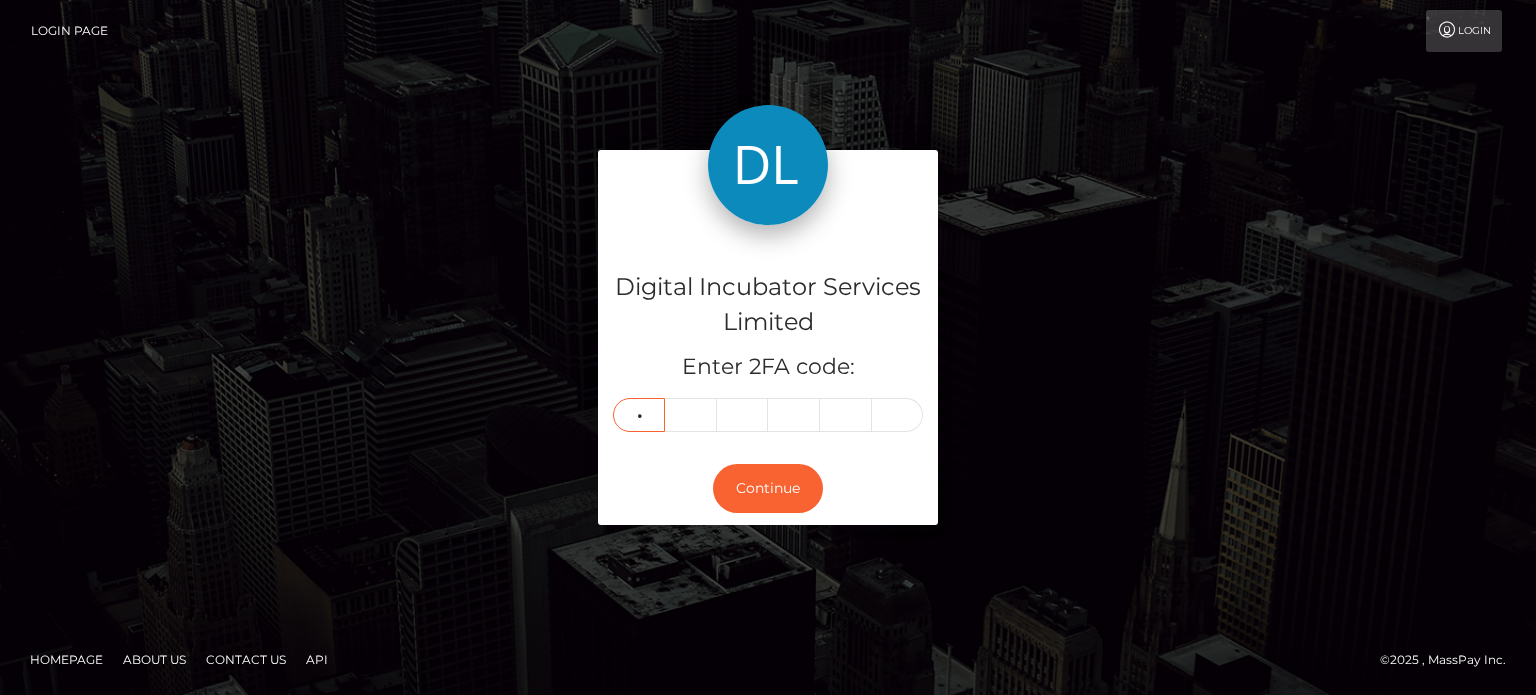 type on "8" 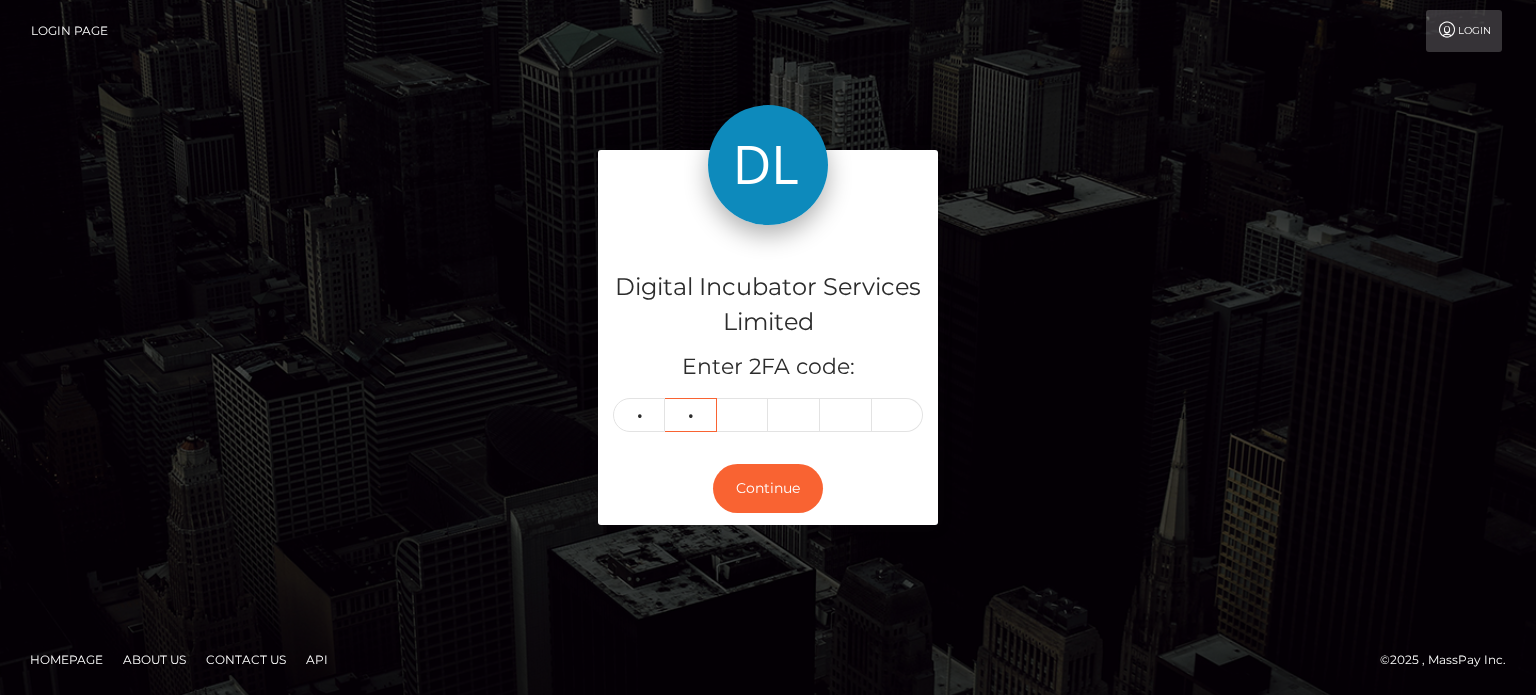 type on "7" 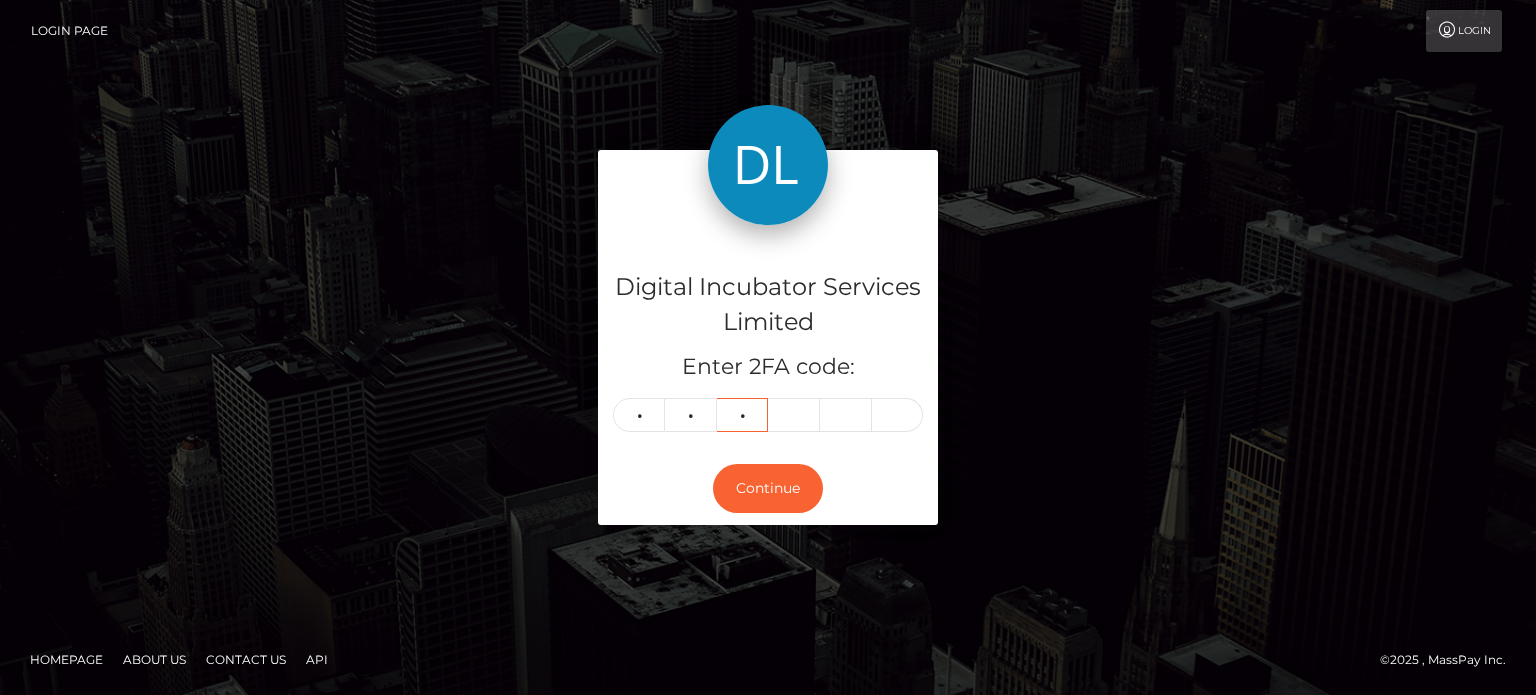 type on "6" 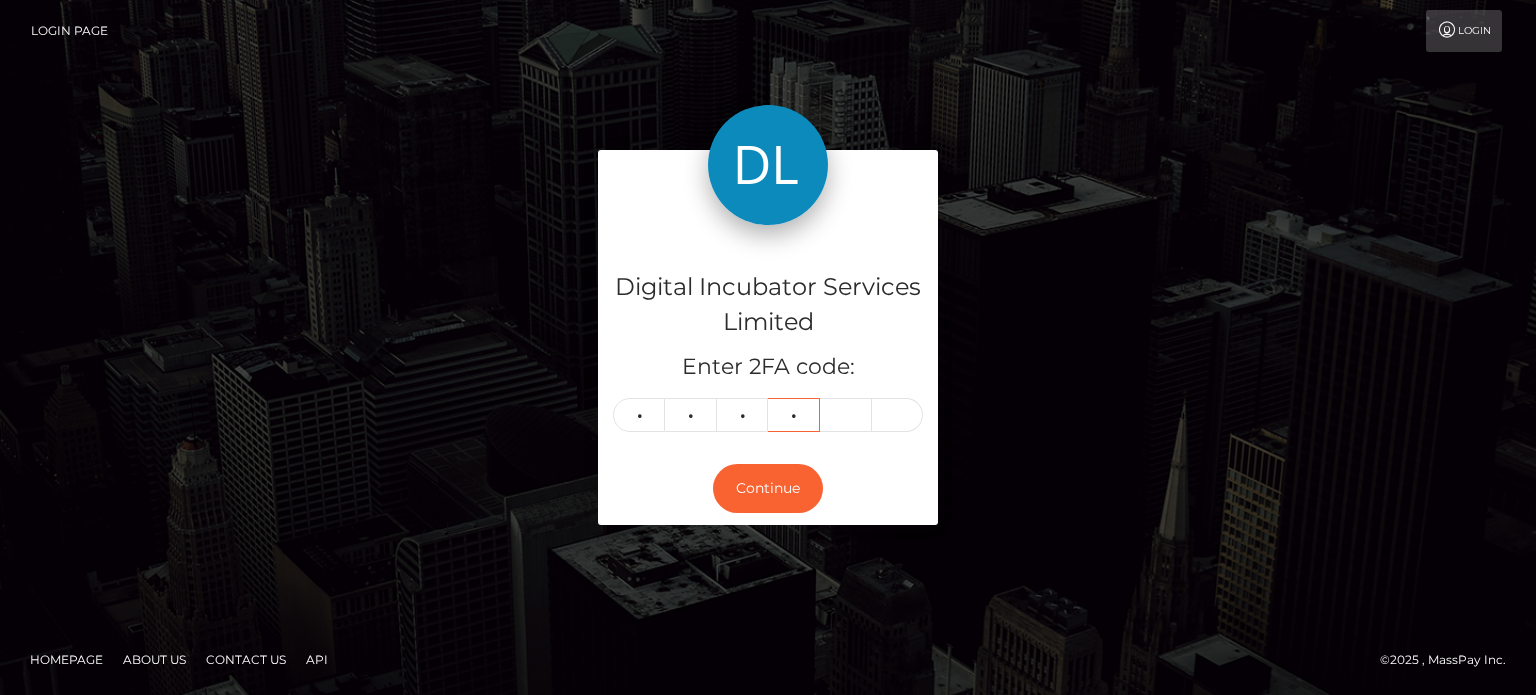 type on "3" 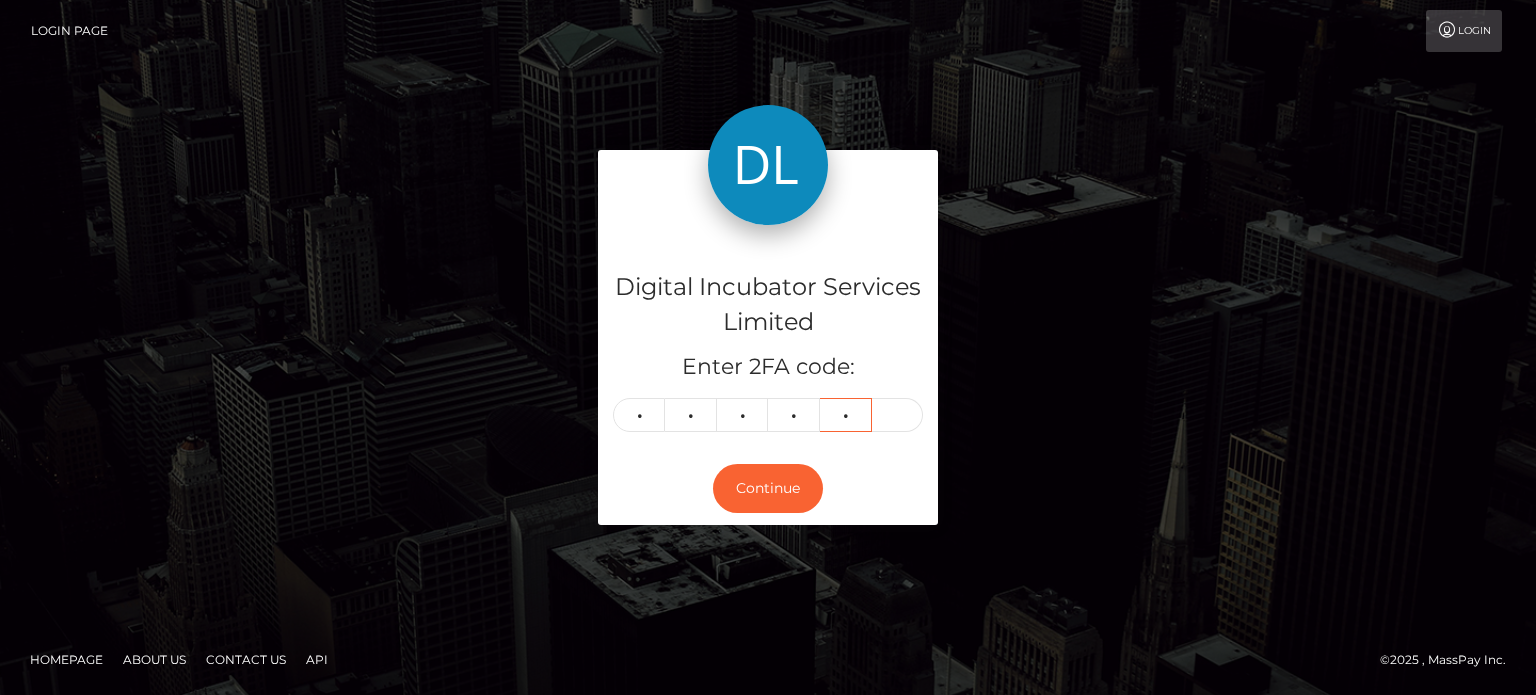 type on "0" 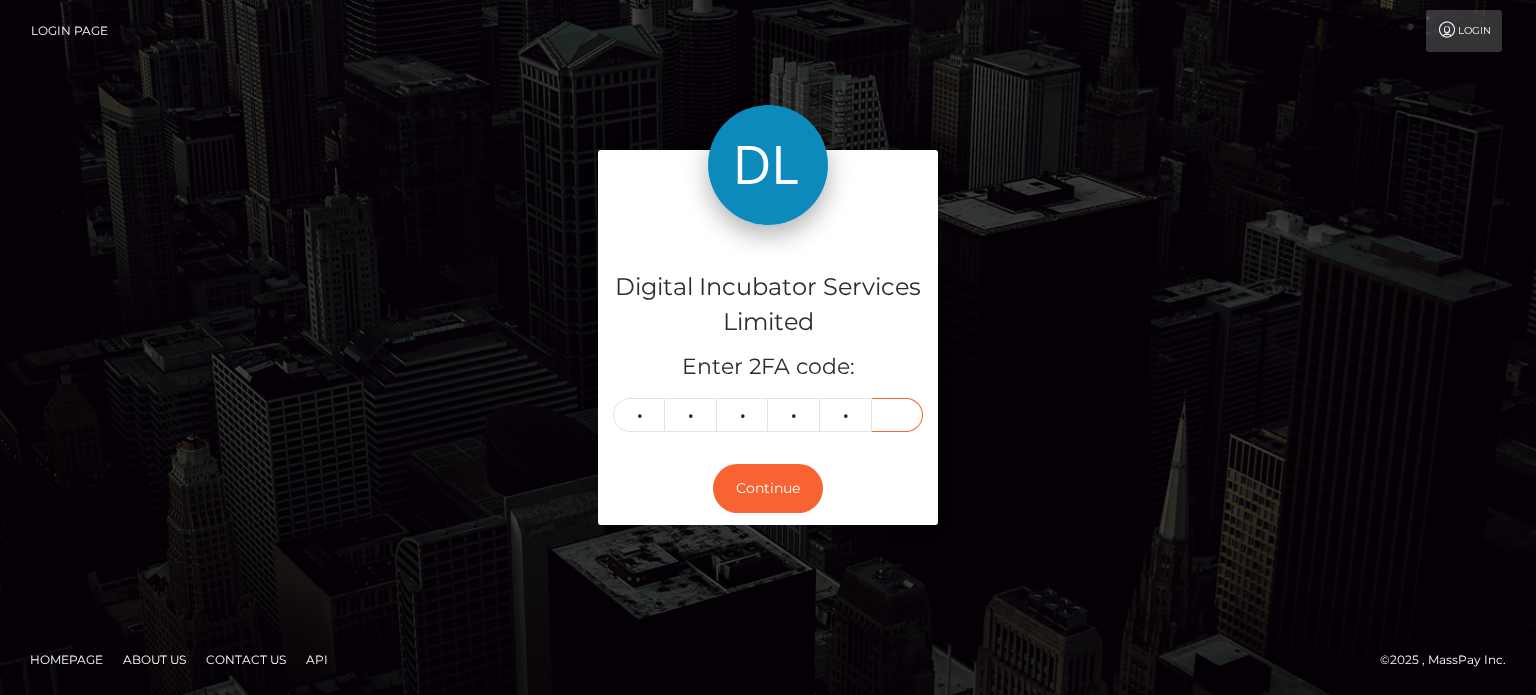 type on "1" 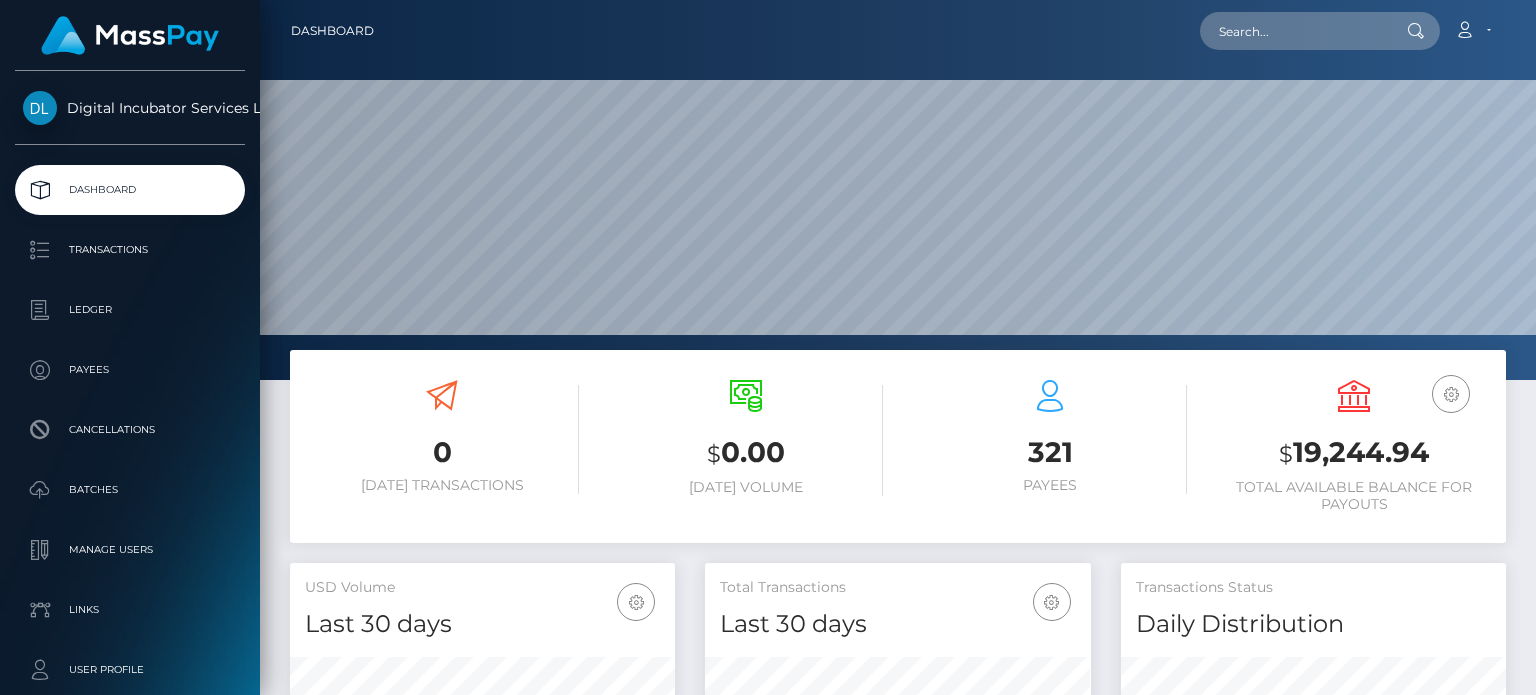 scroll, scrollTop: 0, scrollLeft: 0, axis: both 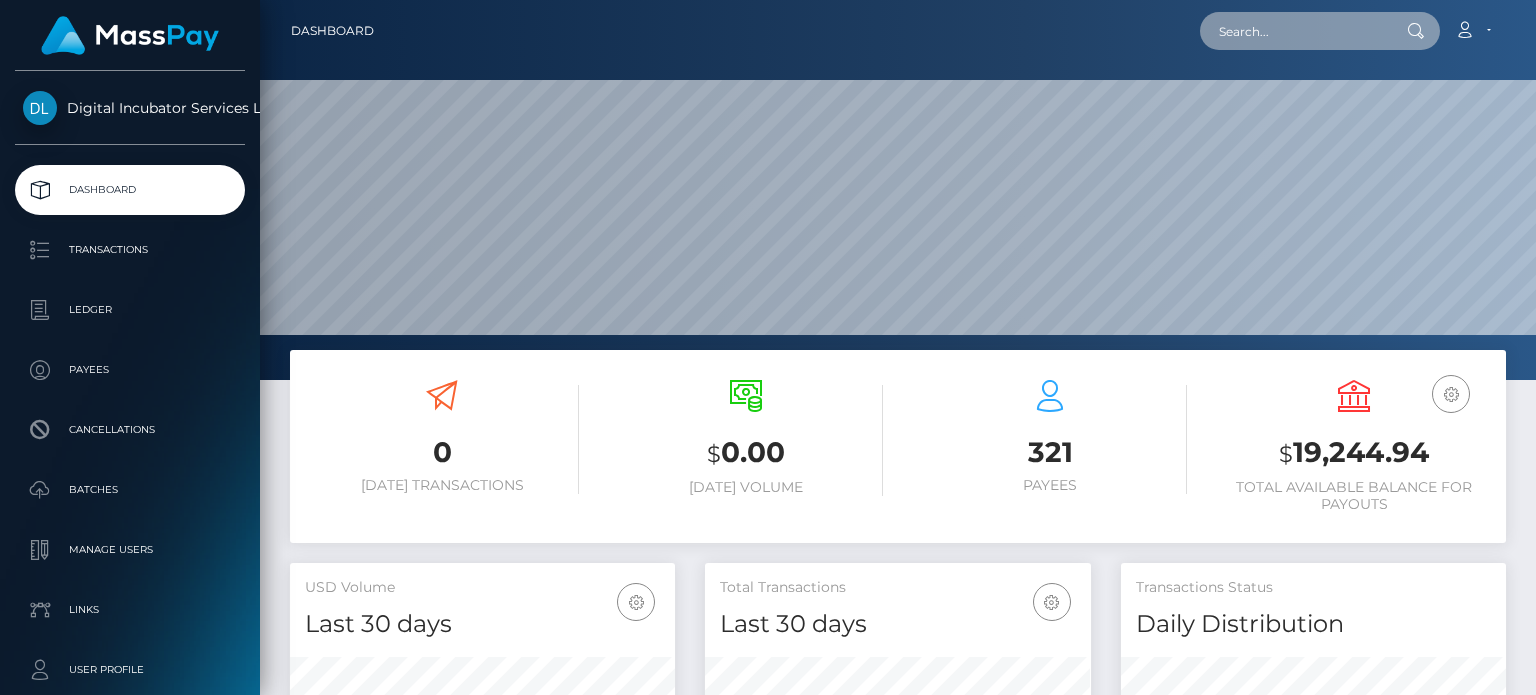 click at bounding box center [1294, 31] 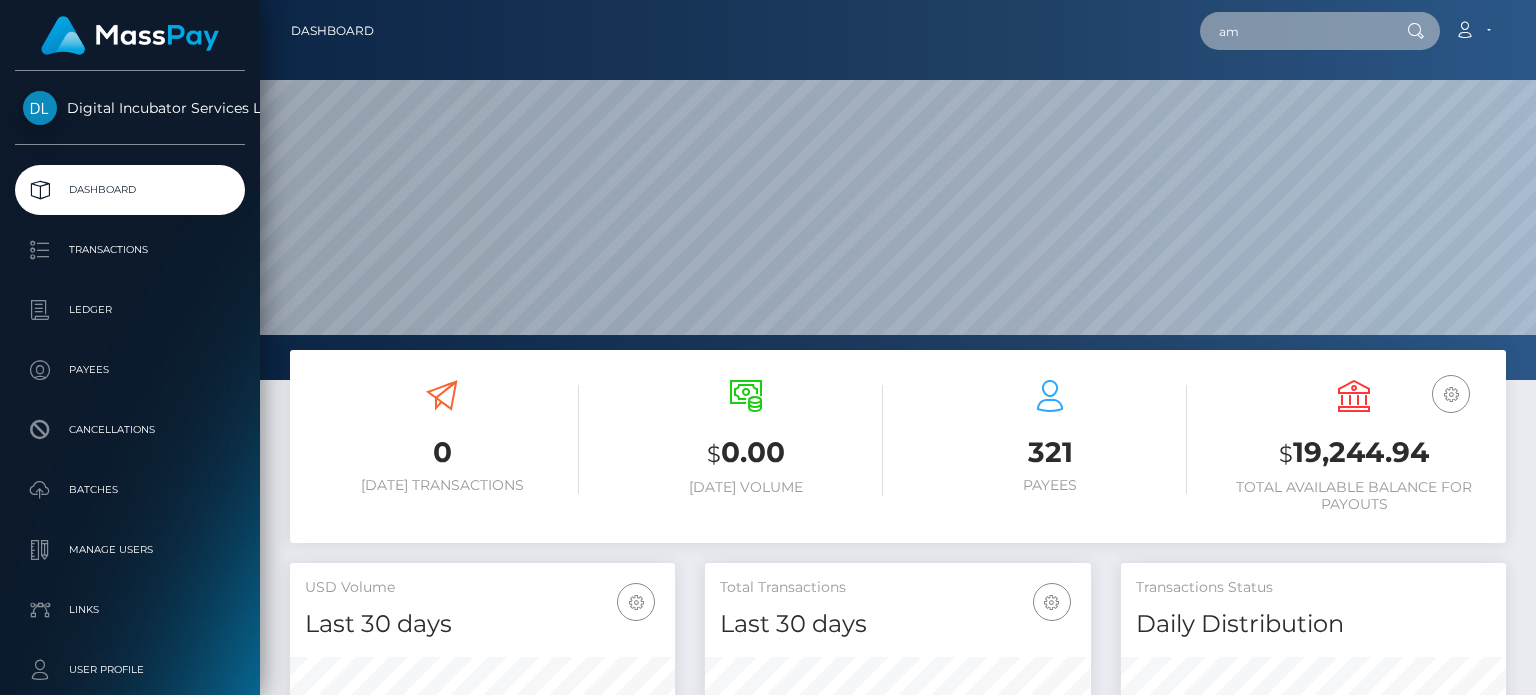 type on "a" 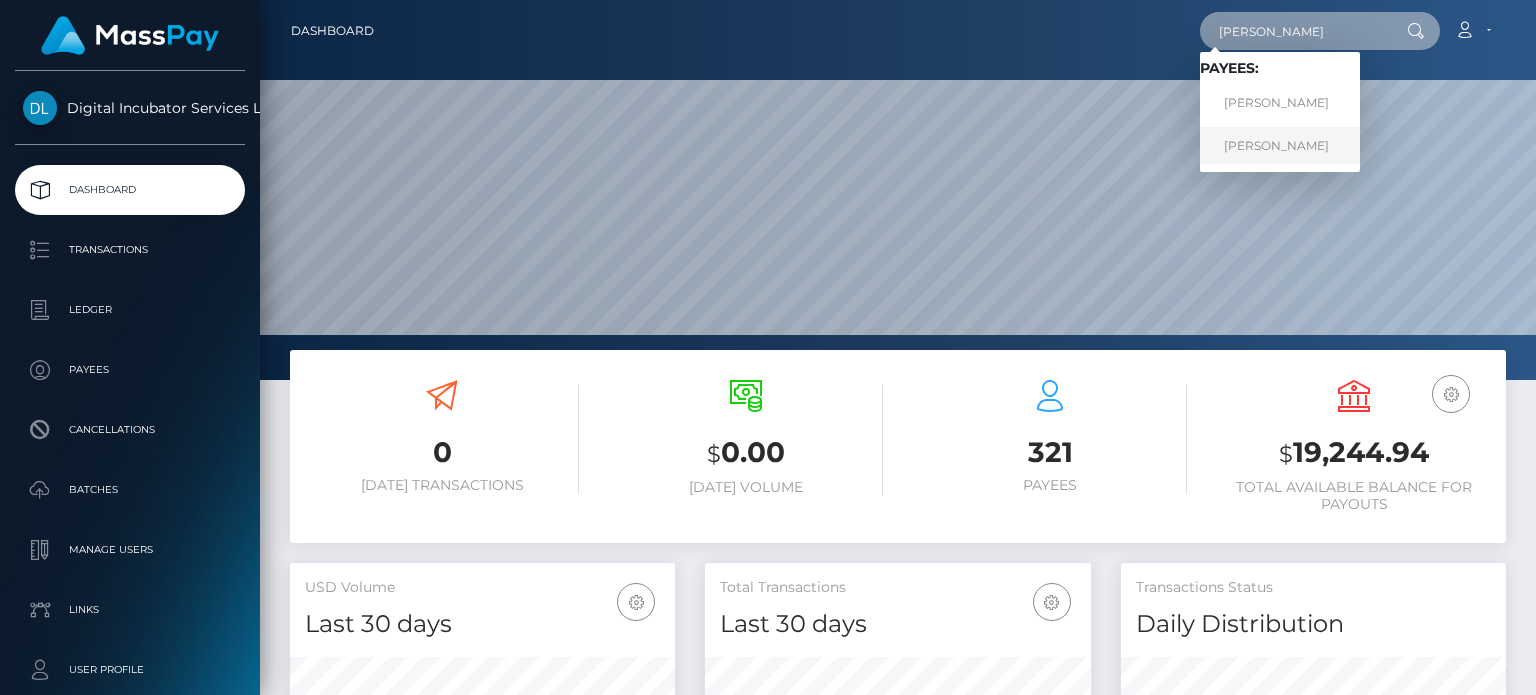 type on "[PERSON_NAME]" 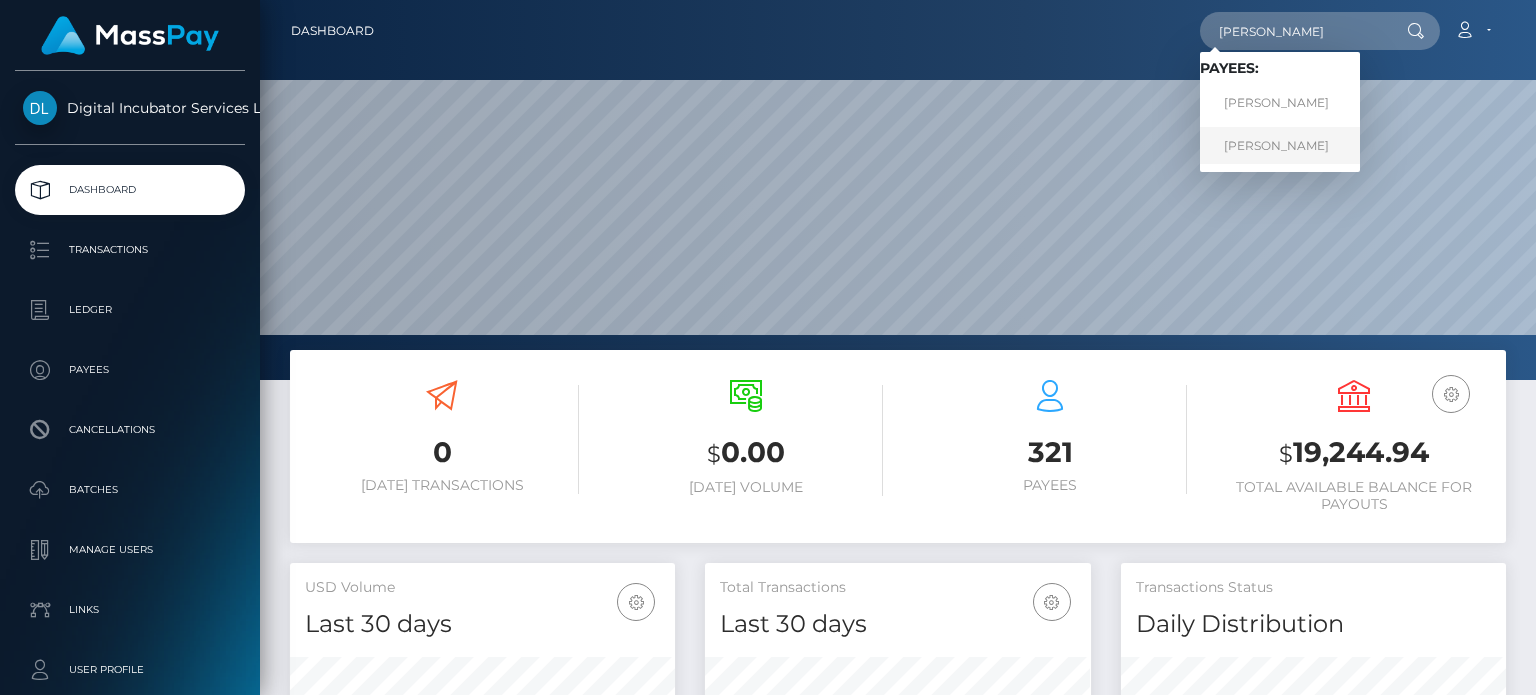 click on "[PERSON_NAME]" at bounding box center [1280, 145] 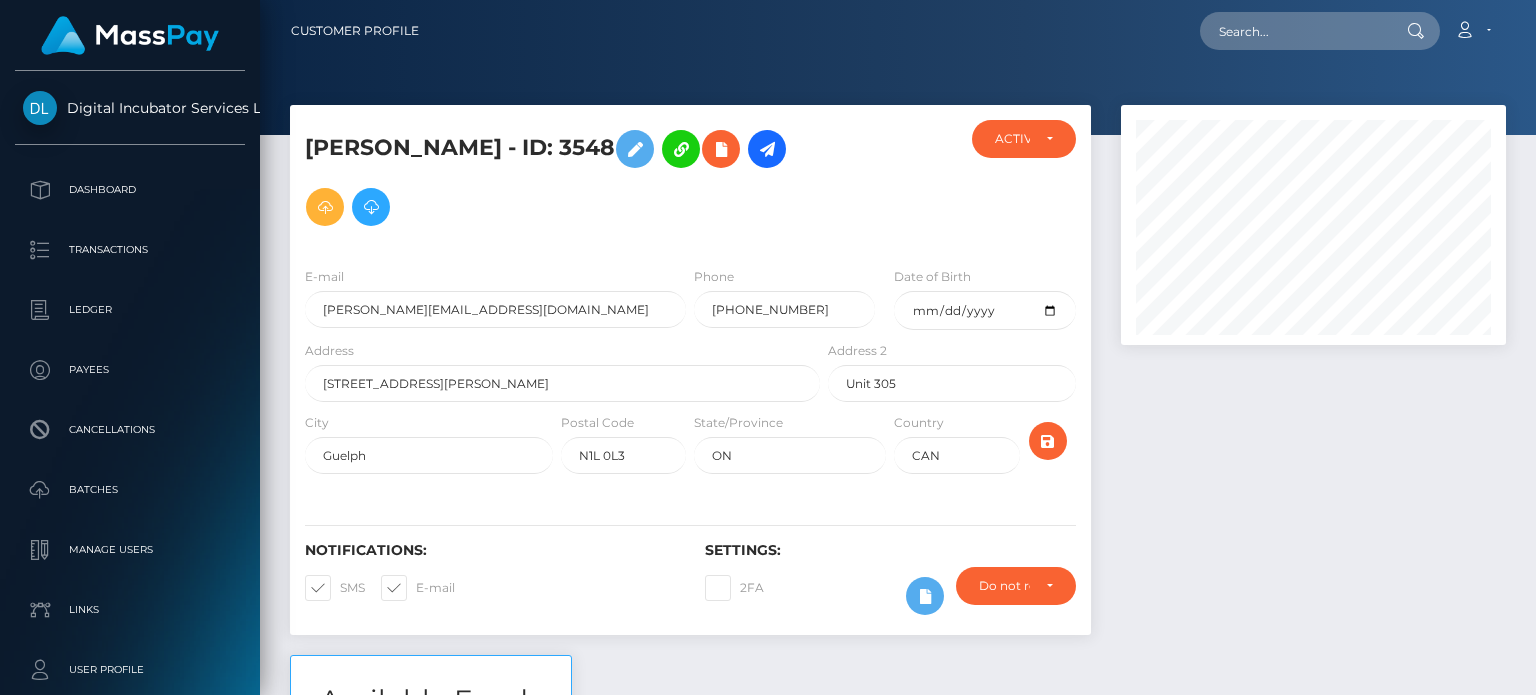scroll, scrollTop: 0, scrollLeft: 0, axis: both 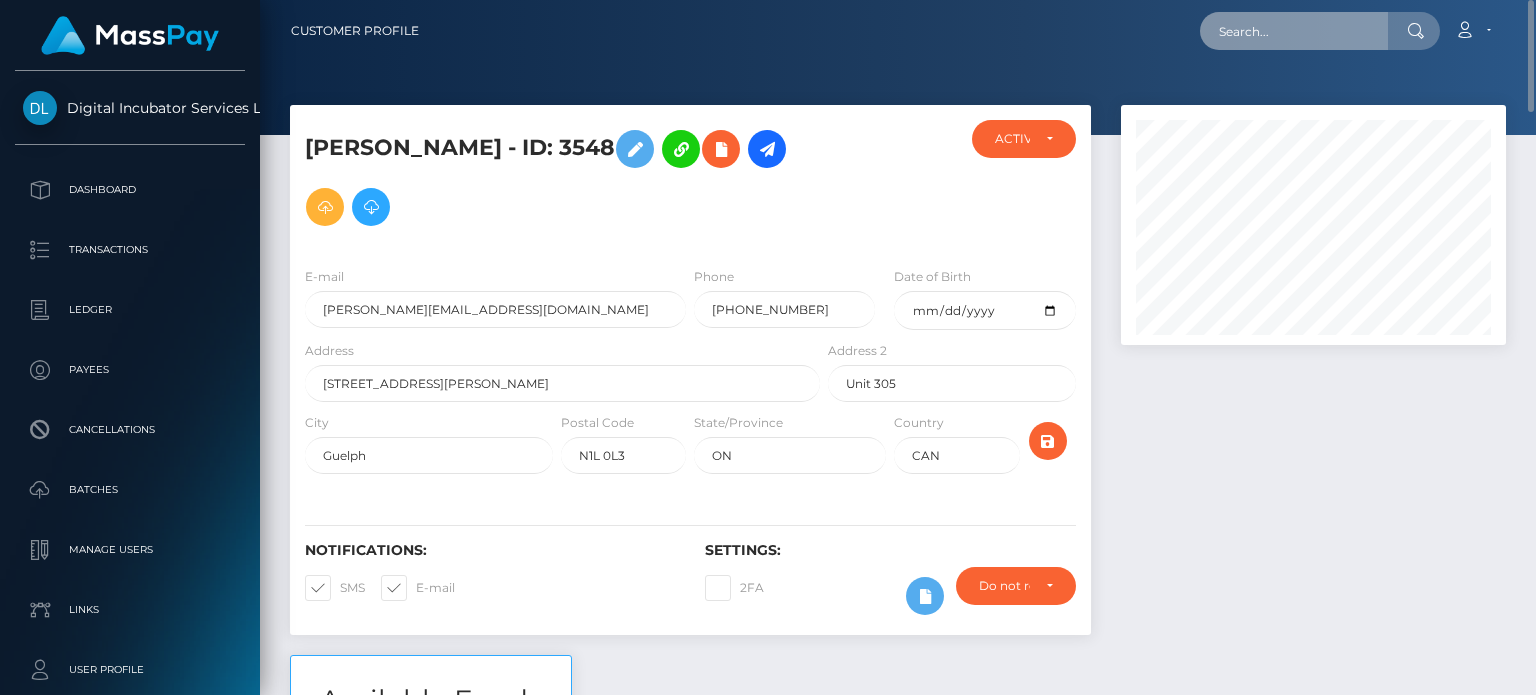 click at bounding box center (1294, 31) 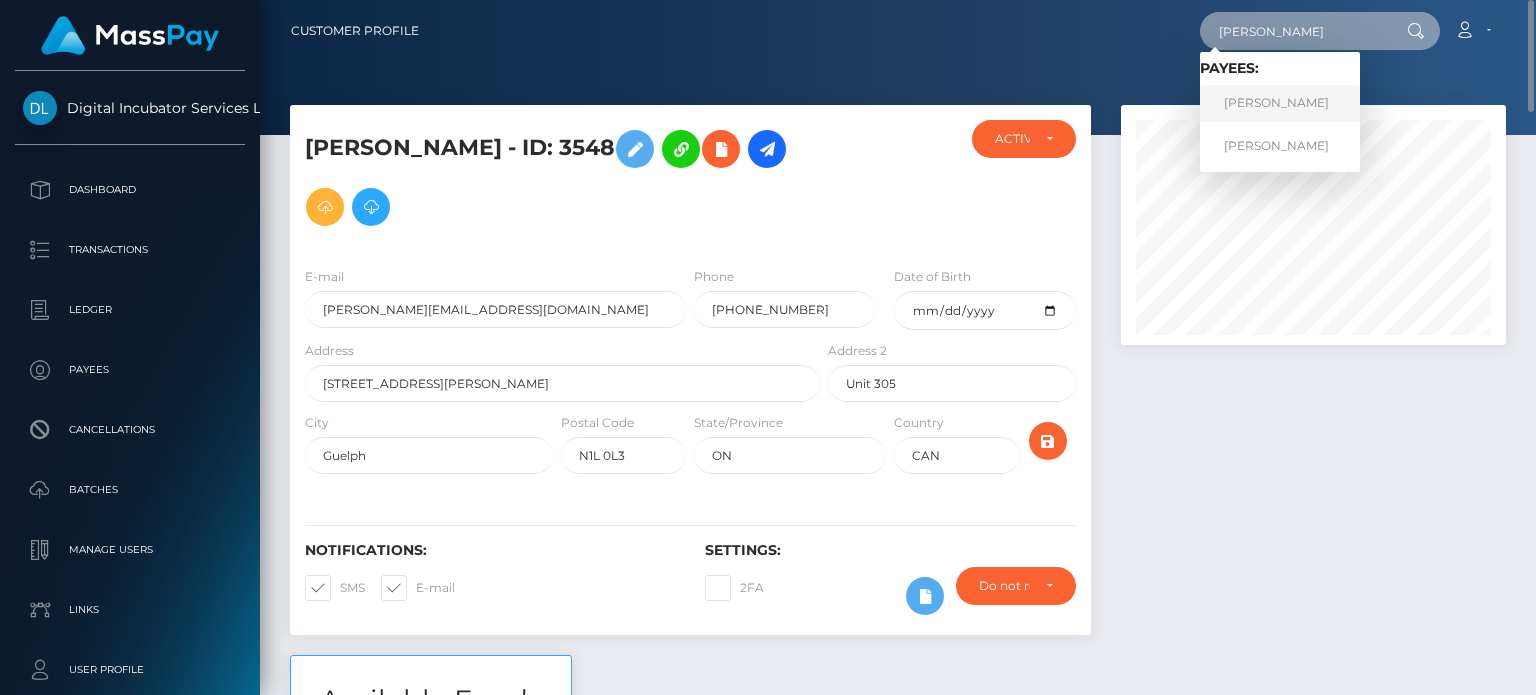 type on "[PERSON_NAME]" 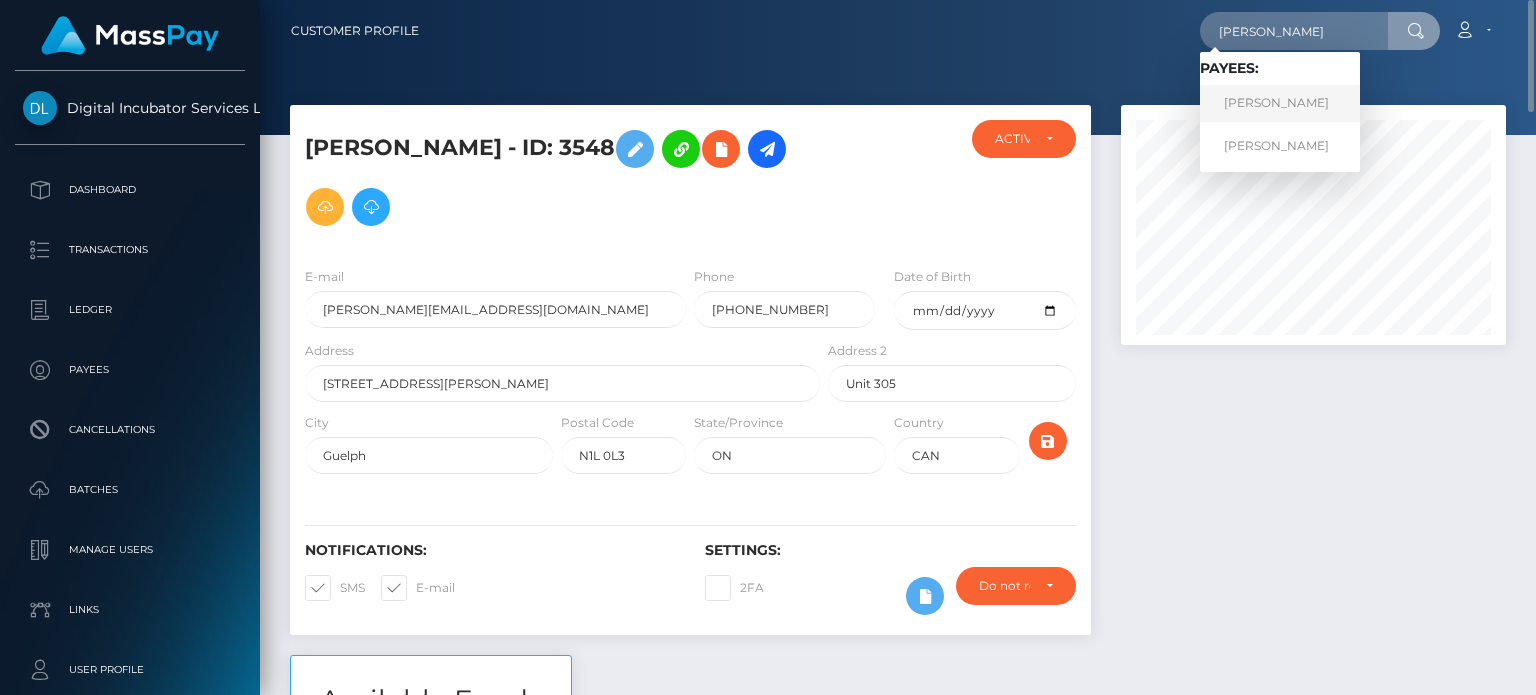 click on "Ameet  Kang" at bounding box center [1280, 103] 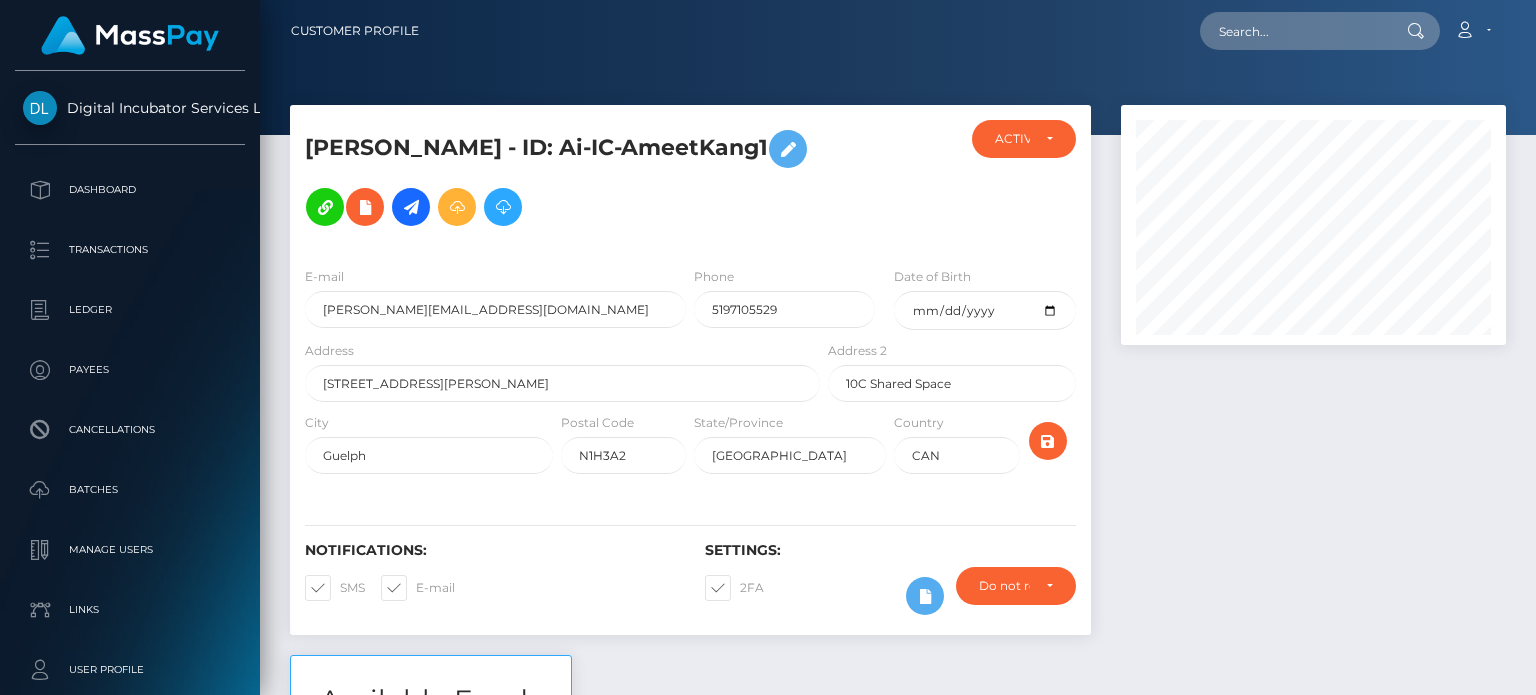 scroll, scrollTop: 0, scrollLeft: 0, axis: both 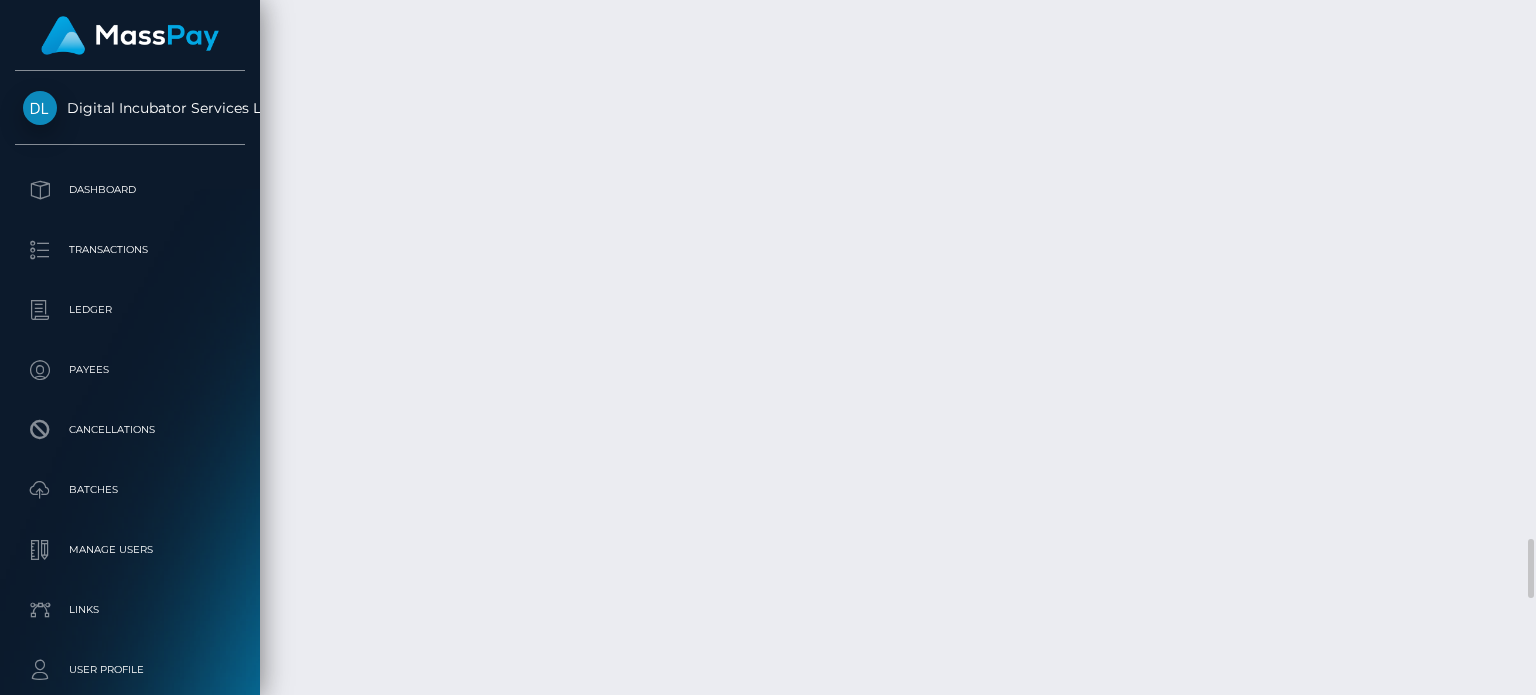 drag, startPoint x: 653, startPoint y: 277, endPoint x: 473, endPoint y: 259, distance: 180.89777 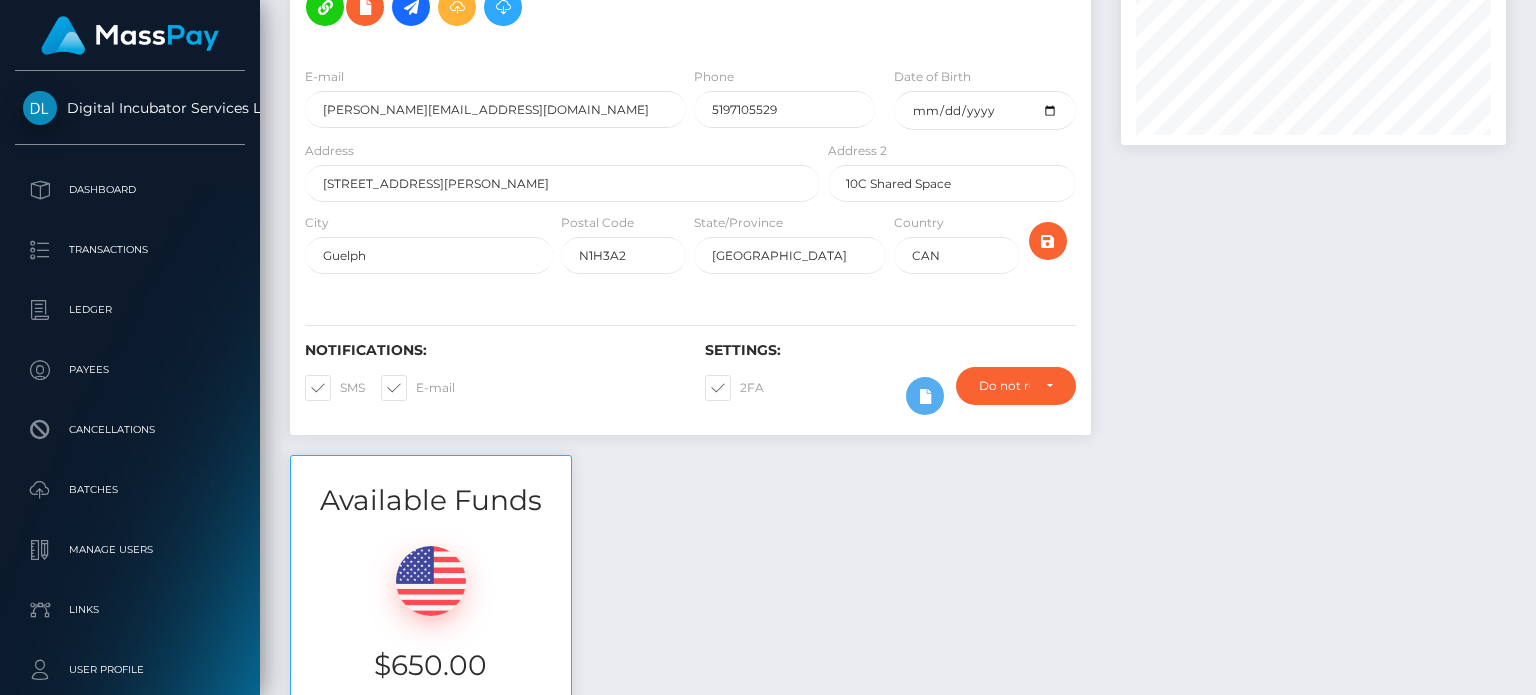 scroll, scrollTop: 0, scrollLeft: 0, axis: both 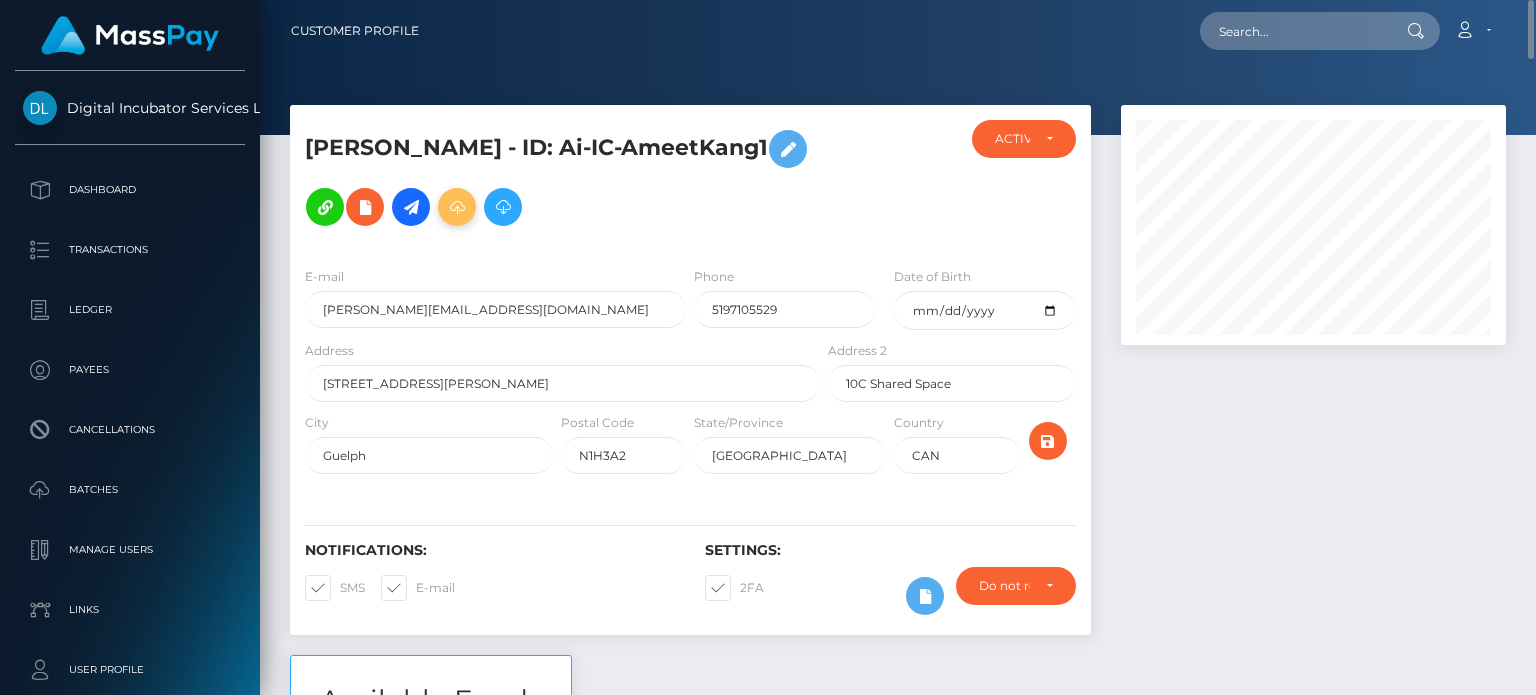 click at bounding box center (457, 207) 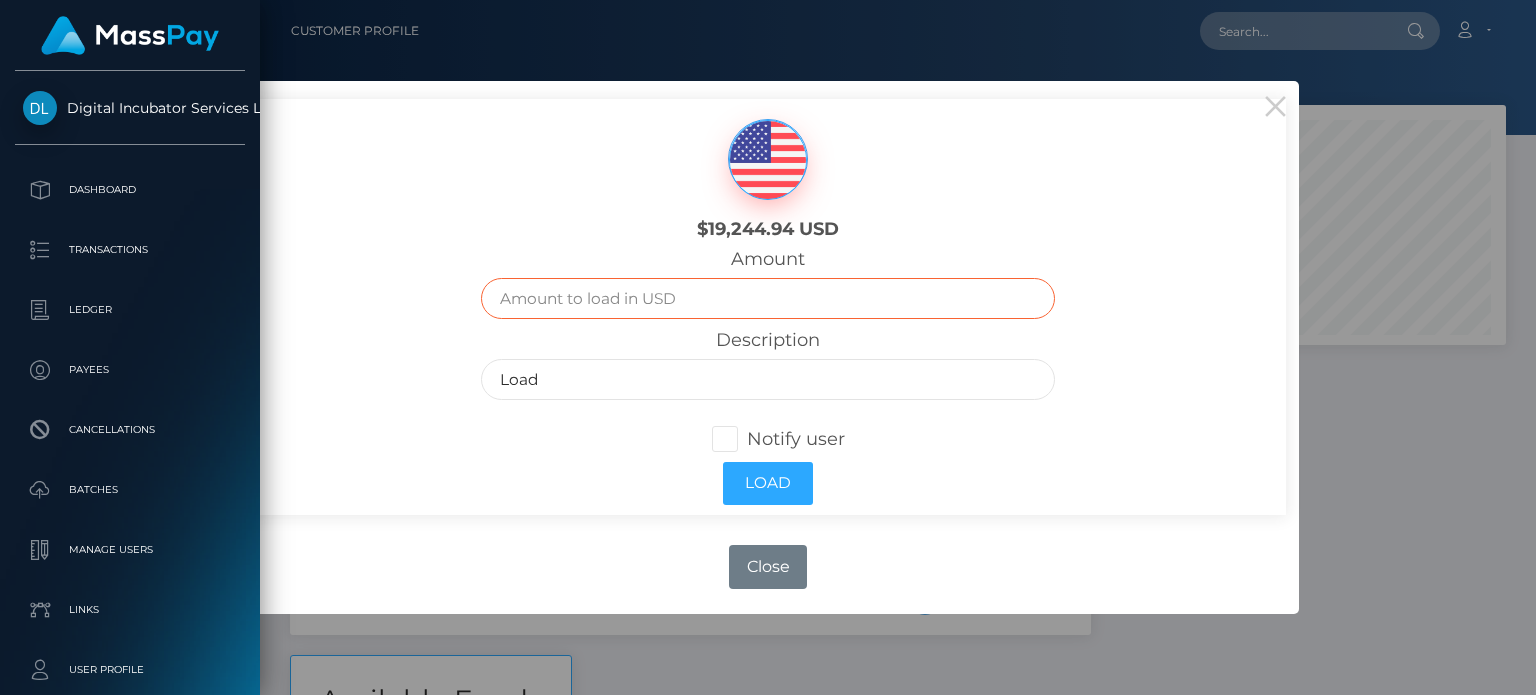 click at bounding box center (768, 298) 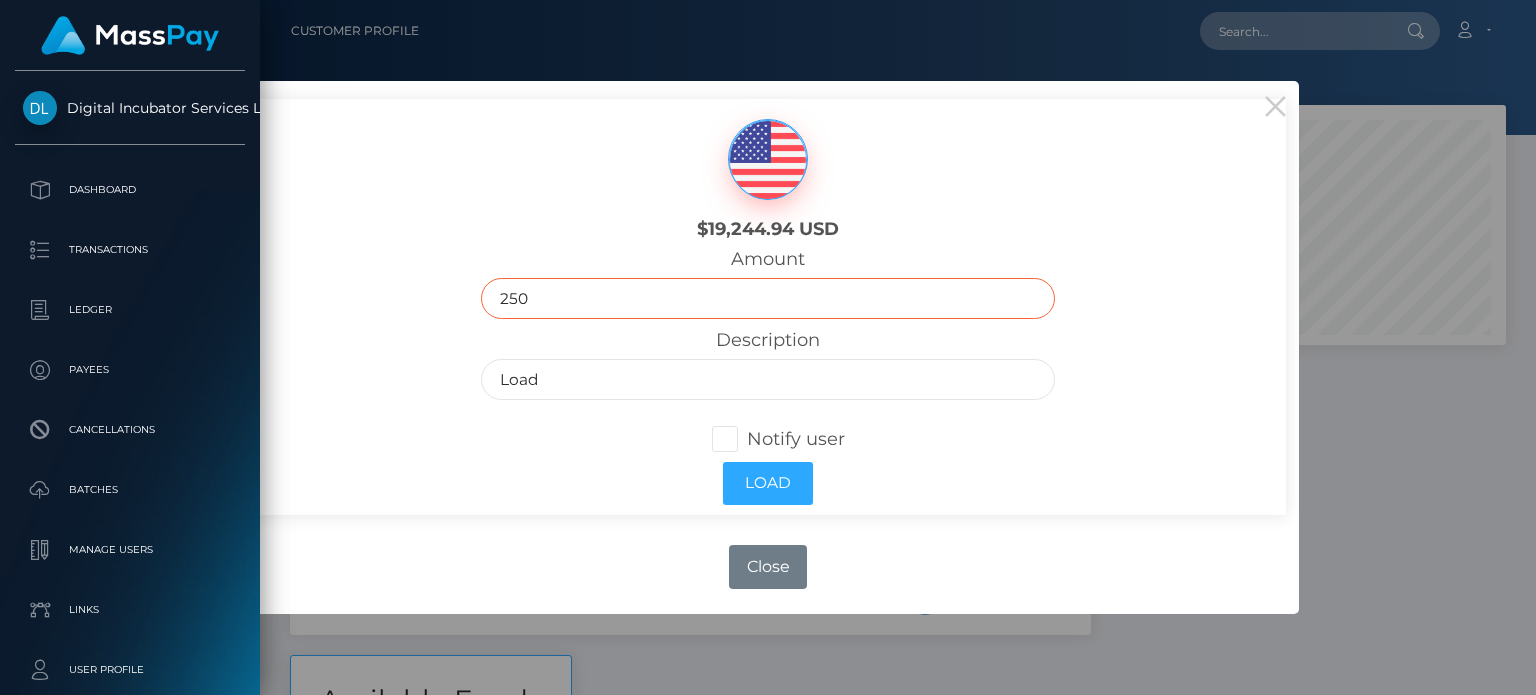 type on "2500.00" 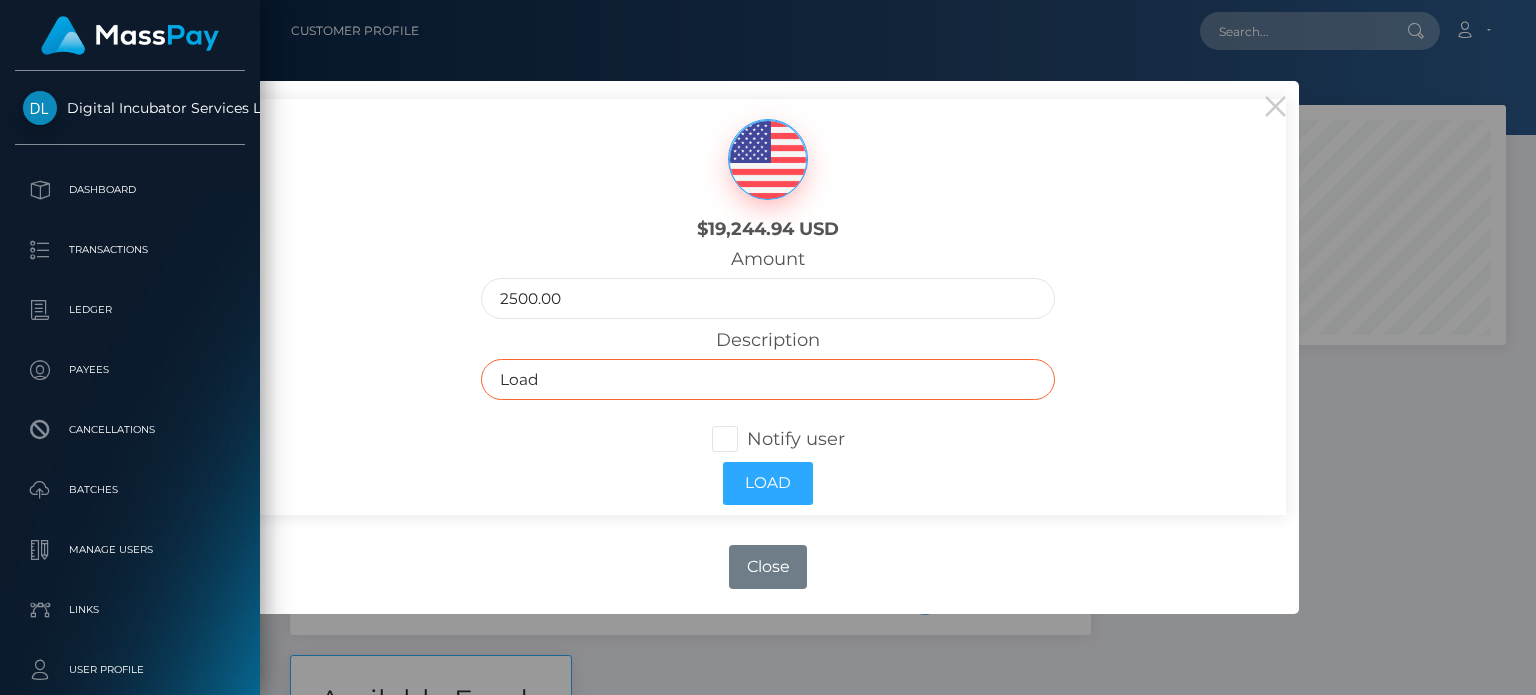 click on "Load" at bounding box center (768, 379) 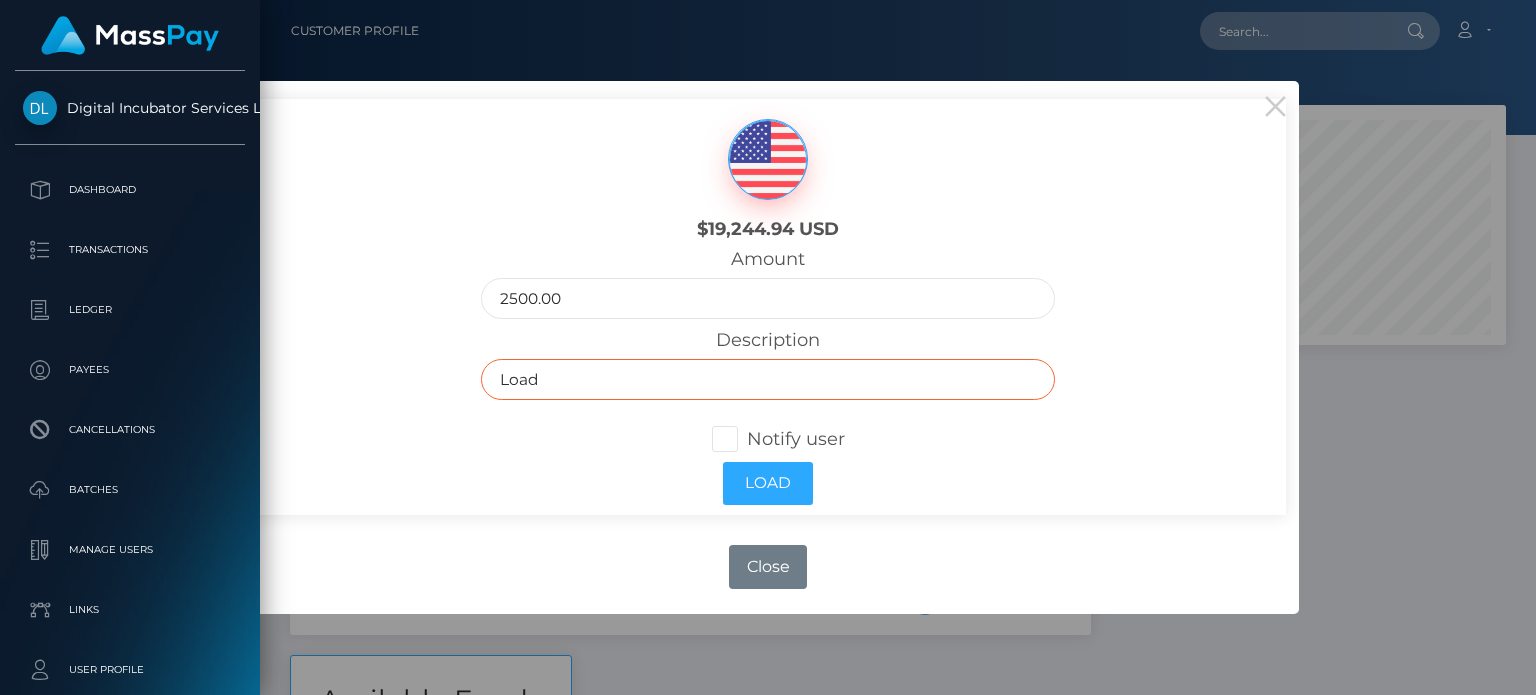 paste on "Inv 006-Ai 20250625" 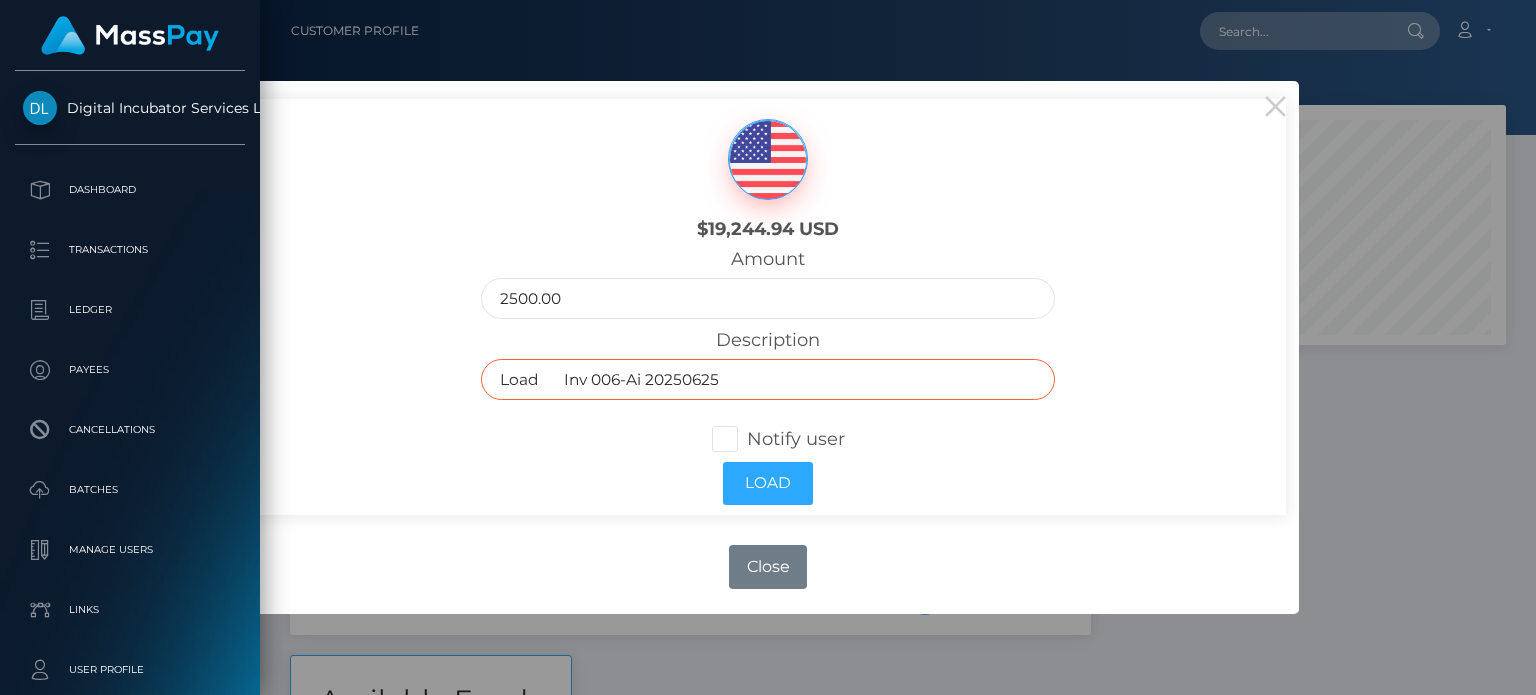drag, startPoint x: 545, startPoint y: 383, endPoint x: 500, endPoint y: 377, distance: 45.39824 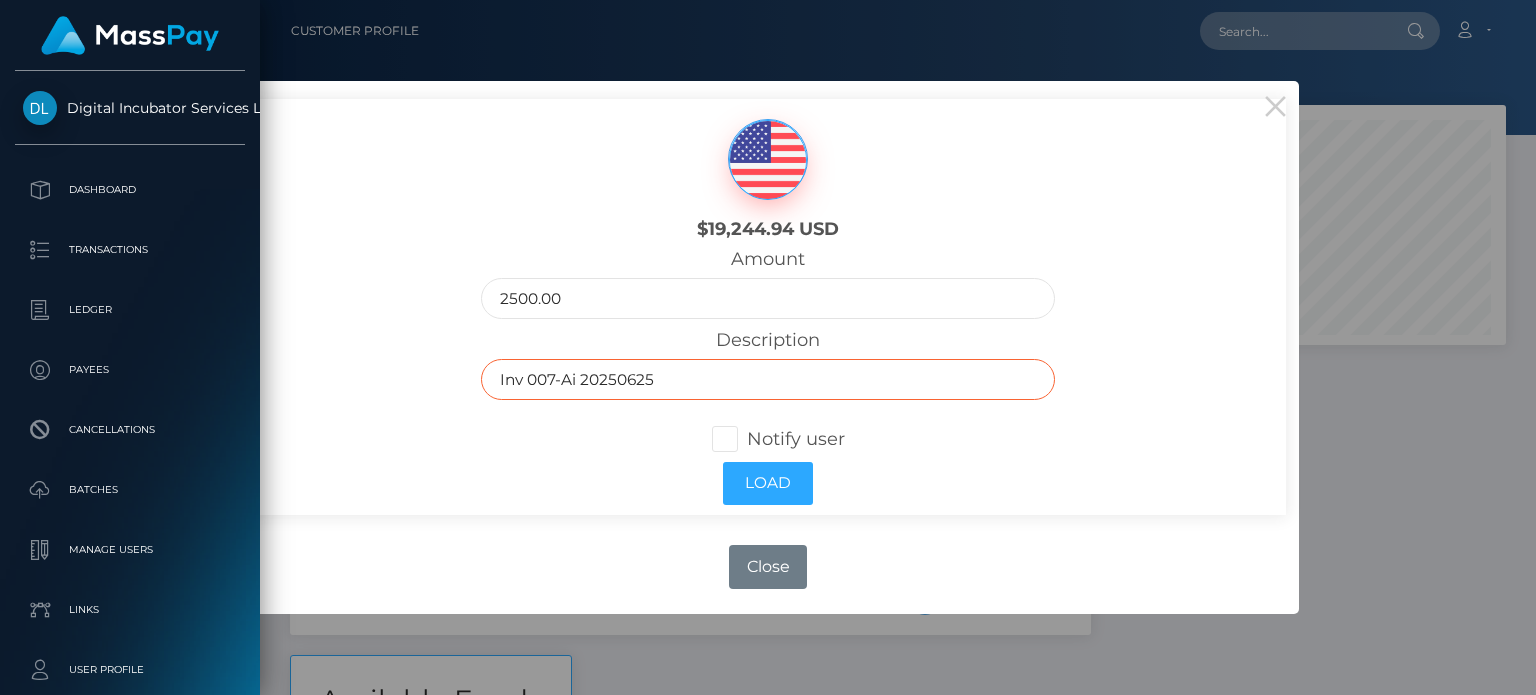 click on "Inv 007-Ai 20250625" at bounding box center (768, 379) 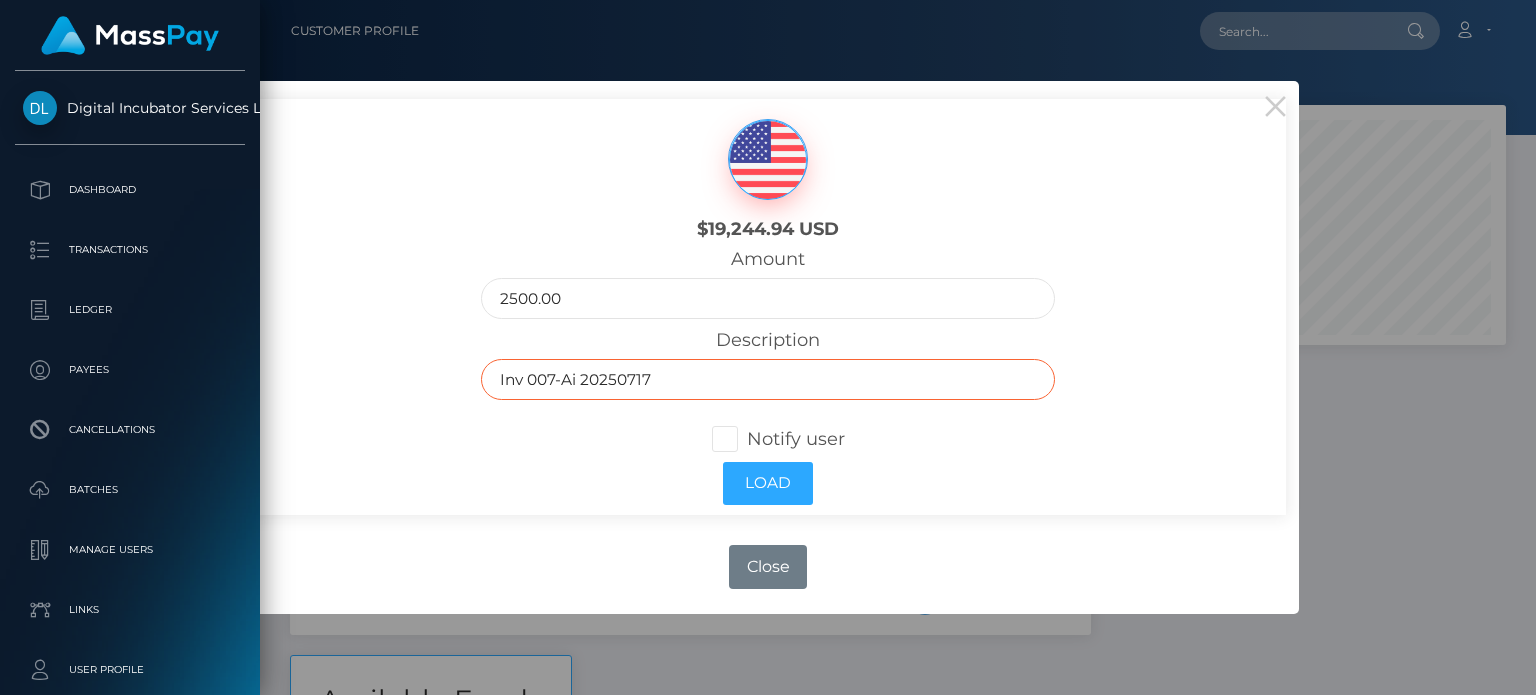 type on "Inv 007-Ai 20250717" 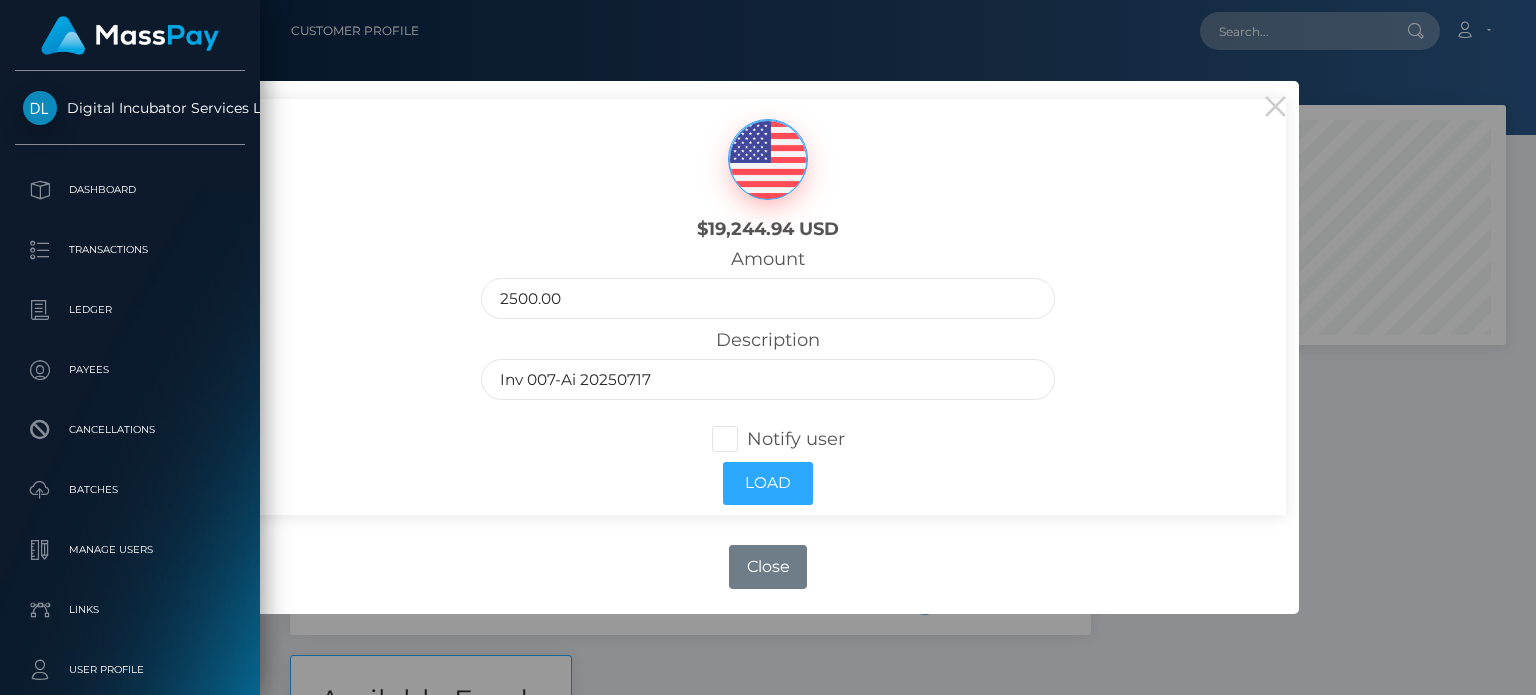 click at bounding box center [747, 439] 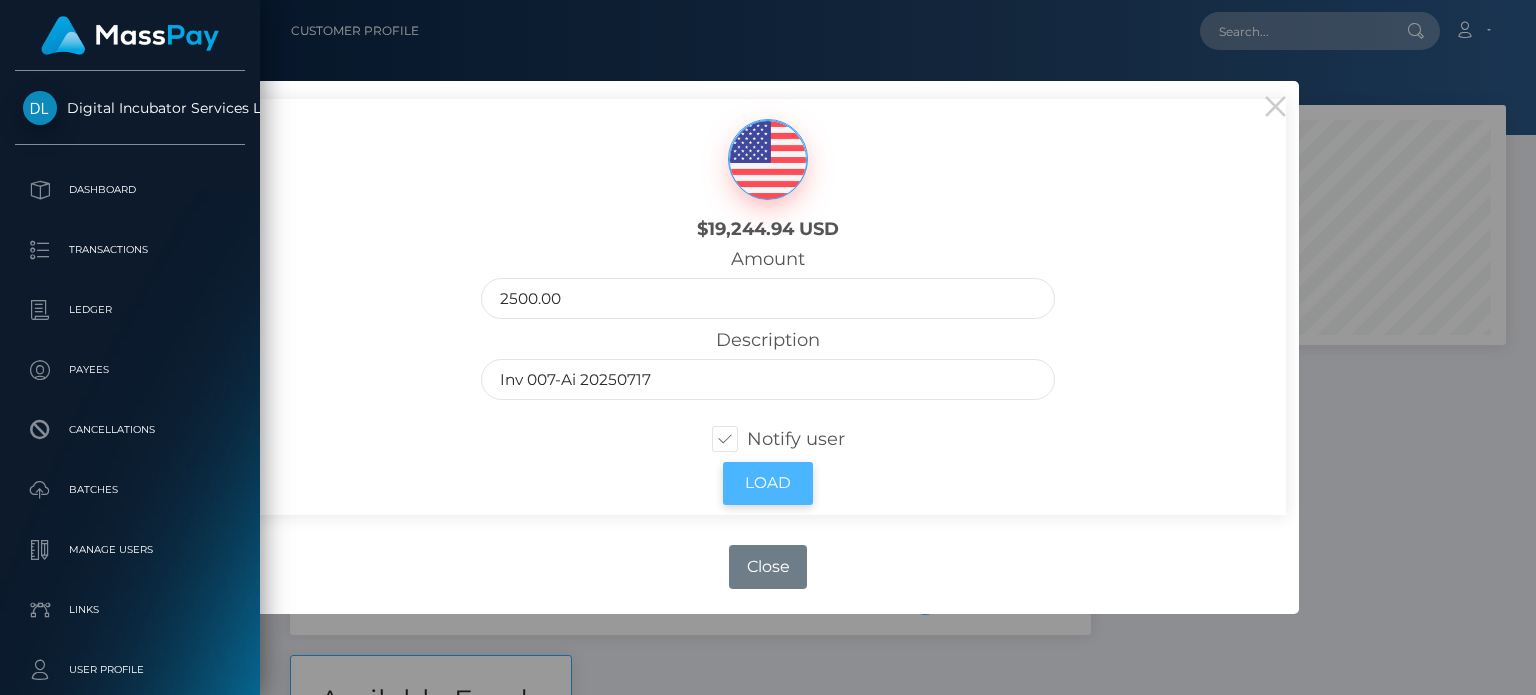 click on "Load" at bounding box center [768, 483] 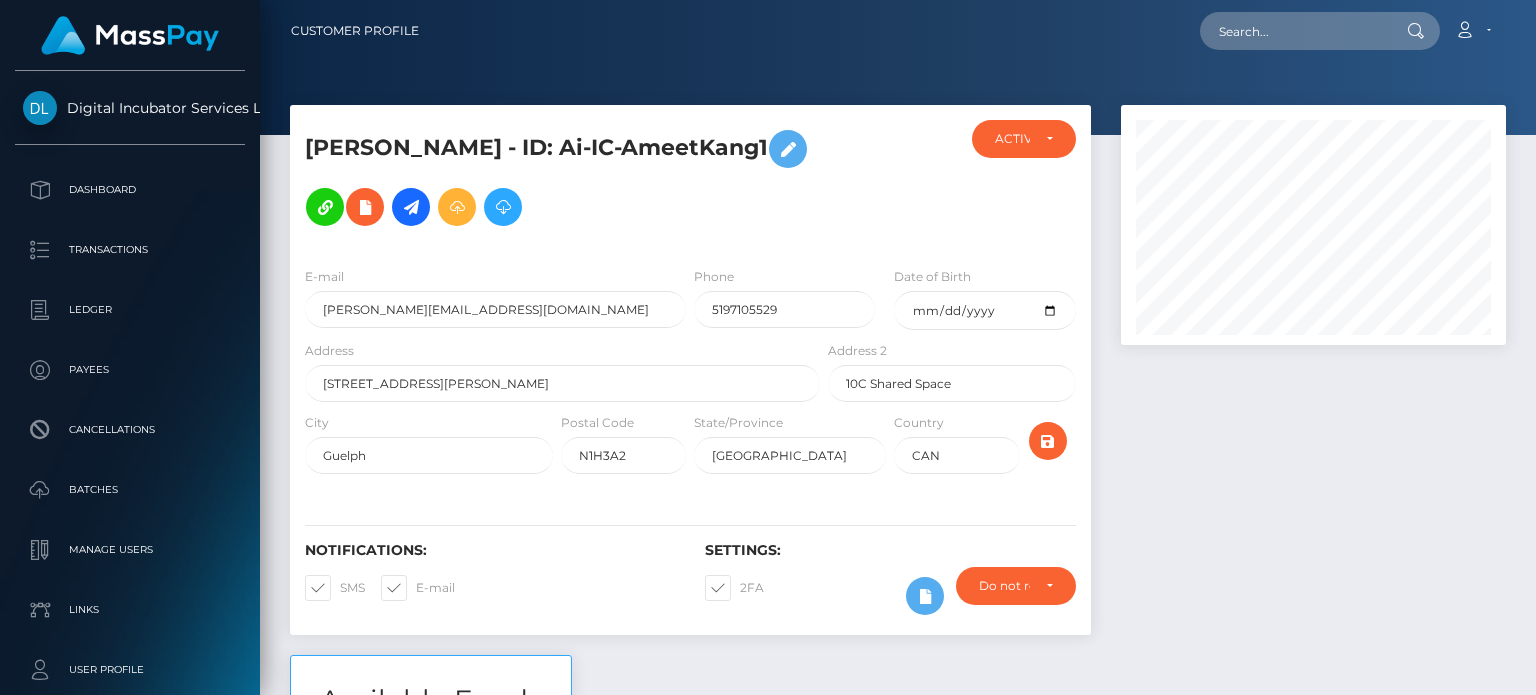 scroll, scrollTop: 0, scrollLeft: 0, axis: both 